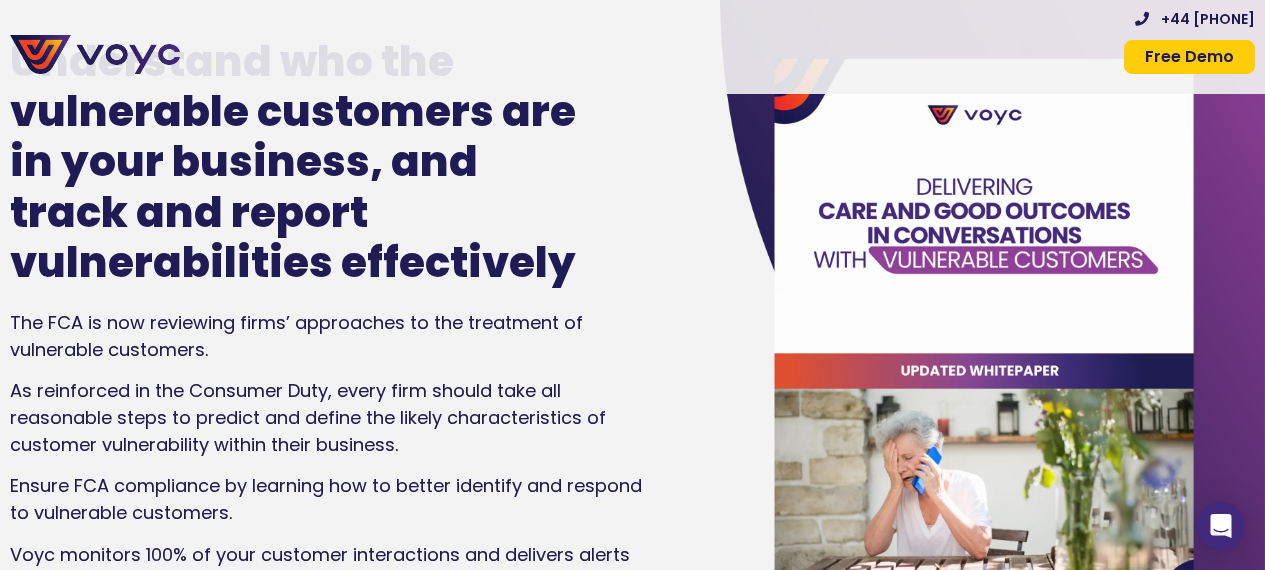 scroll, scrollTop: 100, scrollLeft: 0, axis: vertical 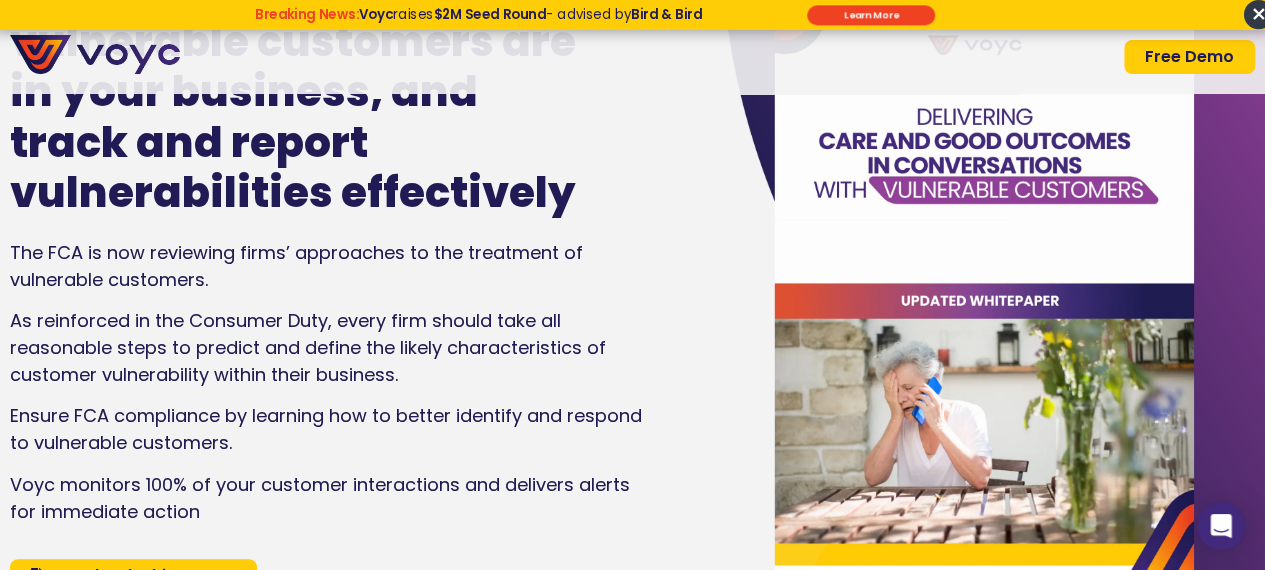 click on "Understand who the vulnerable customers are in your business, and track and report vulnerabilities effectively
The FCA is now reviewing firms’ approaches to the treatment of vulnerable customers. As reinforced in the Consumer Duty, every firm should take all reasonable steps to predict and define the likely characteristics of customer vulnerability within their business. Ensure FCA compliance by learning how to better identify and respond to vulnerable customers. Voyc monitors 100% of your customer interactions and delivers alerts for immediate action
Download White Paper" at bounding box center (341, 280) 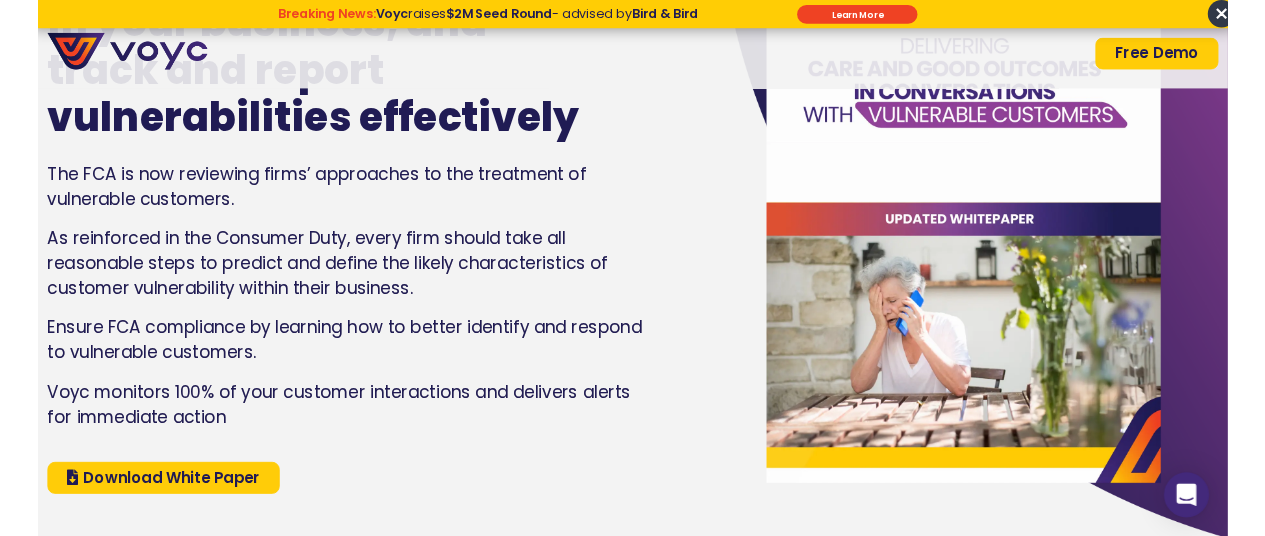 scroll, scrollTop: 200, scrollLeft: 0, axis: vertical 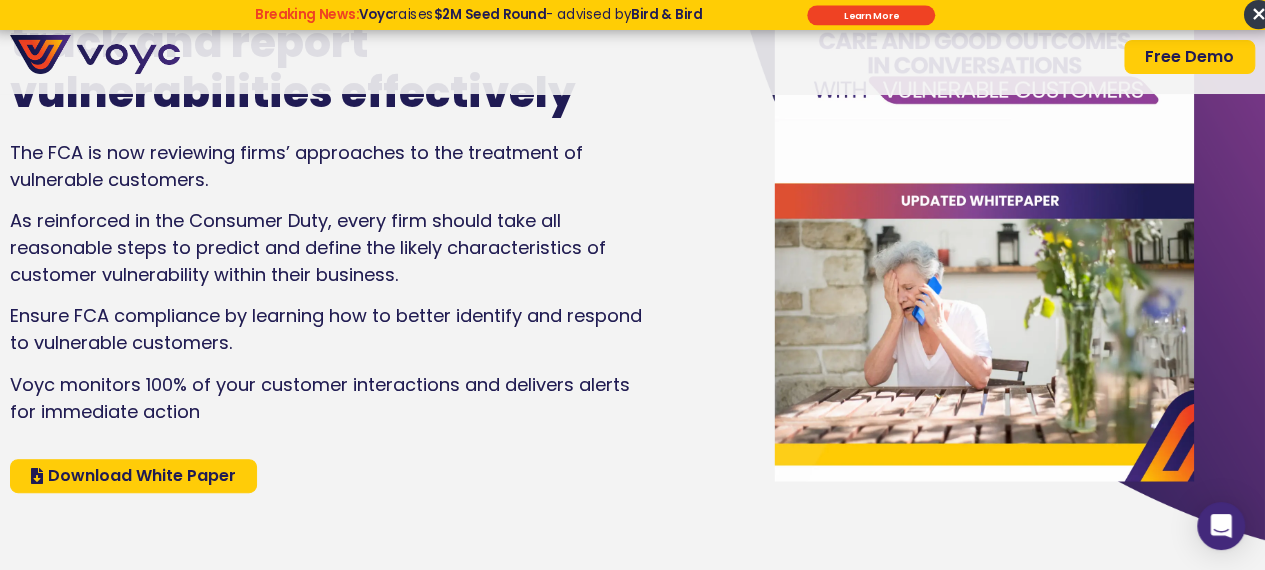 click on "Download White Paper" at bounding box center [142, 476] 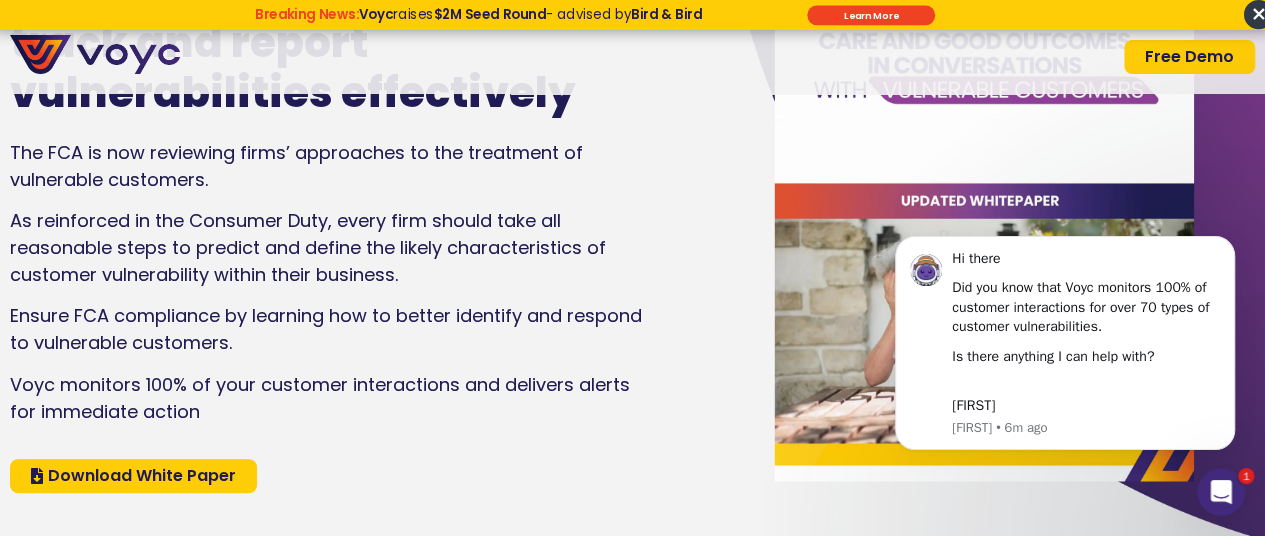scroll, scrollTop: 0, scrollLeft: 0, axis: both 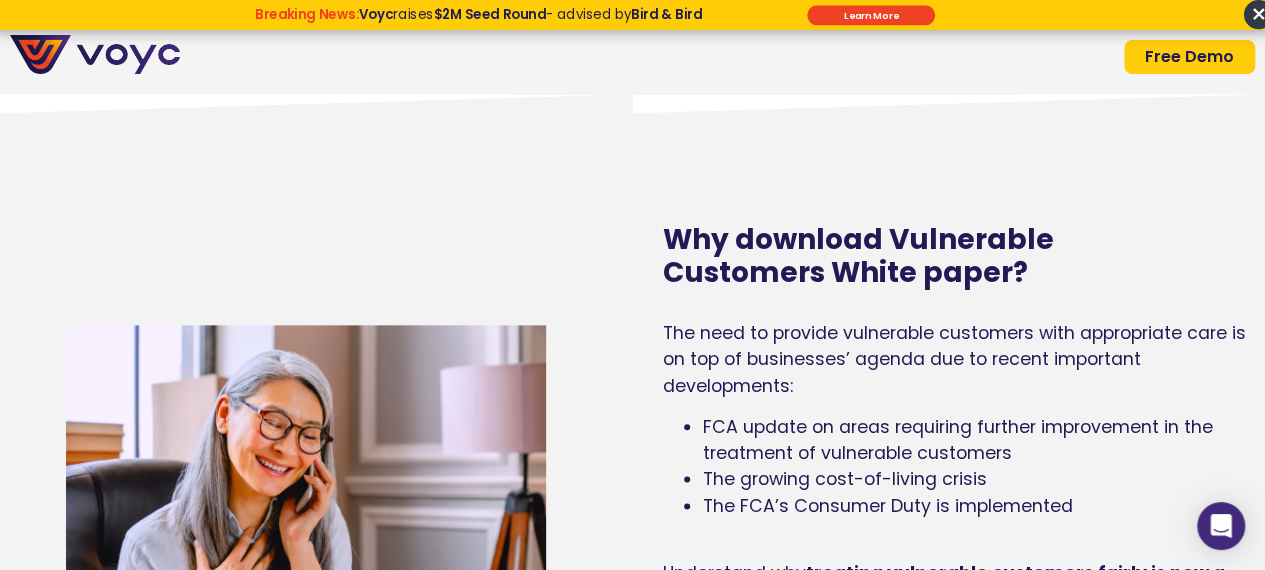drag, startPoint x: 592, startPoint y: 301, endPoint x: 587, endPoint y: 581, distance: 280.04465 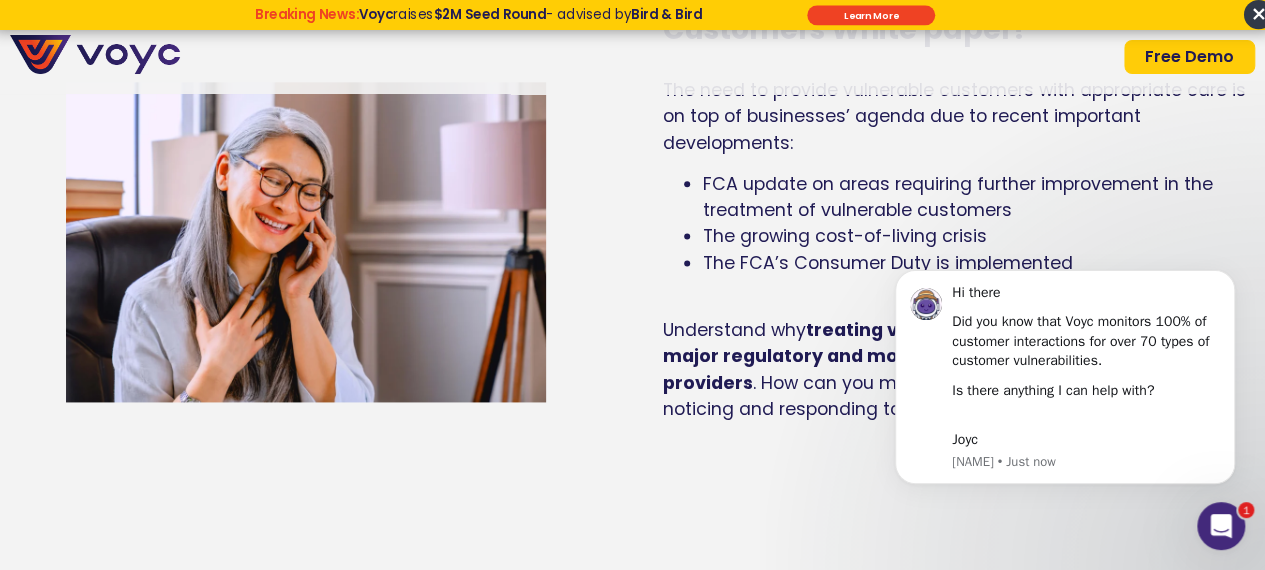 scroll, scrollTop: 0, scrollLeft: 0, axis: both 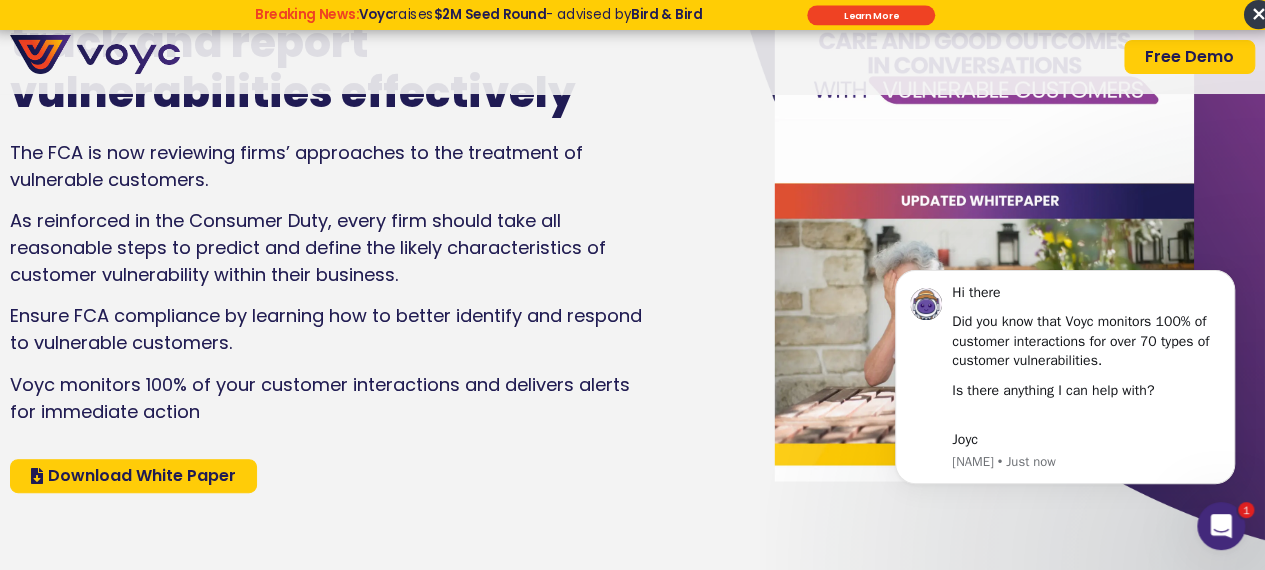 click on "Download White Paper" at bounding box center [133, 476] 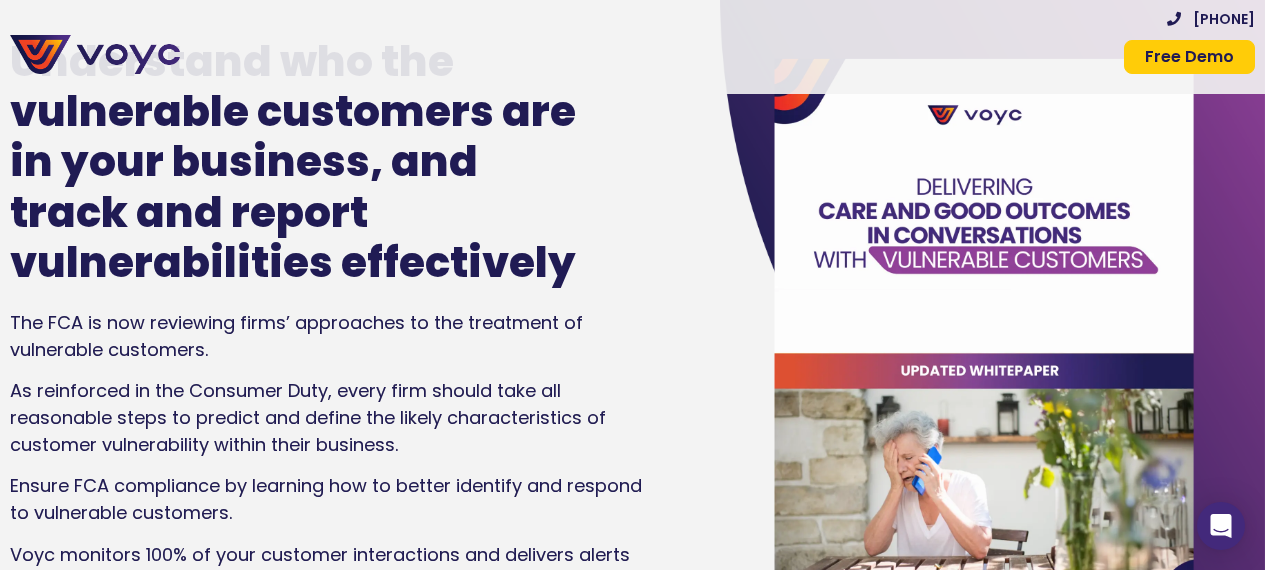 scroll, scrollTop: 7900, scrollLeft: 0, axis: vertical 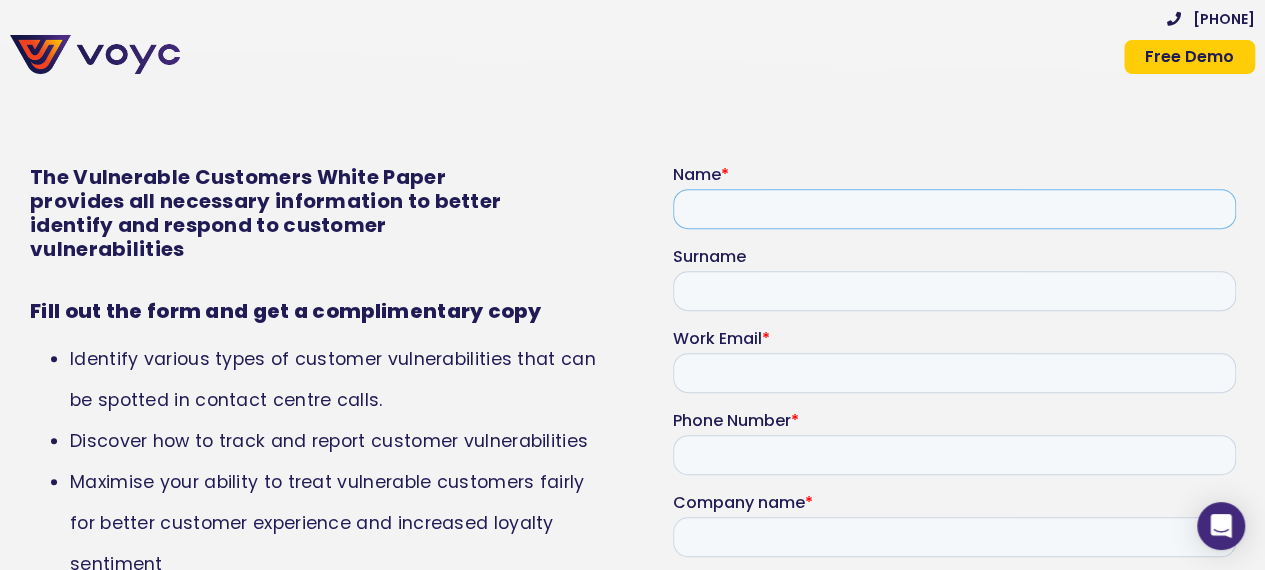 click on "Name *" at bounding box center (953, 209) 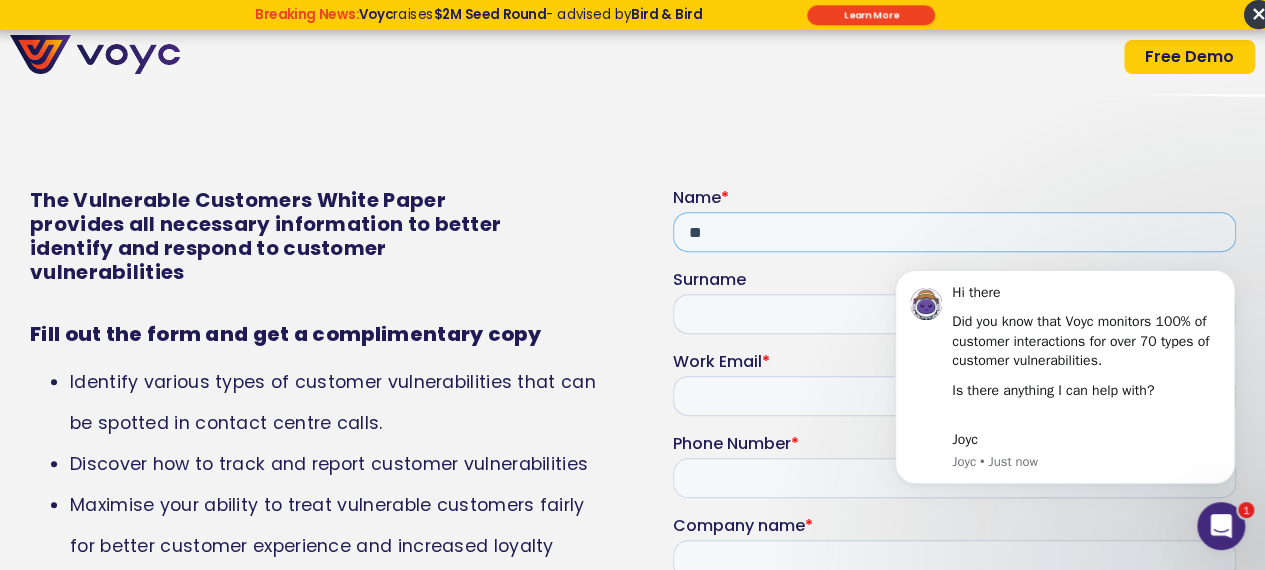 scroll, scrollTop: 0, scrollLeft: 0, axis: both 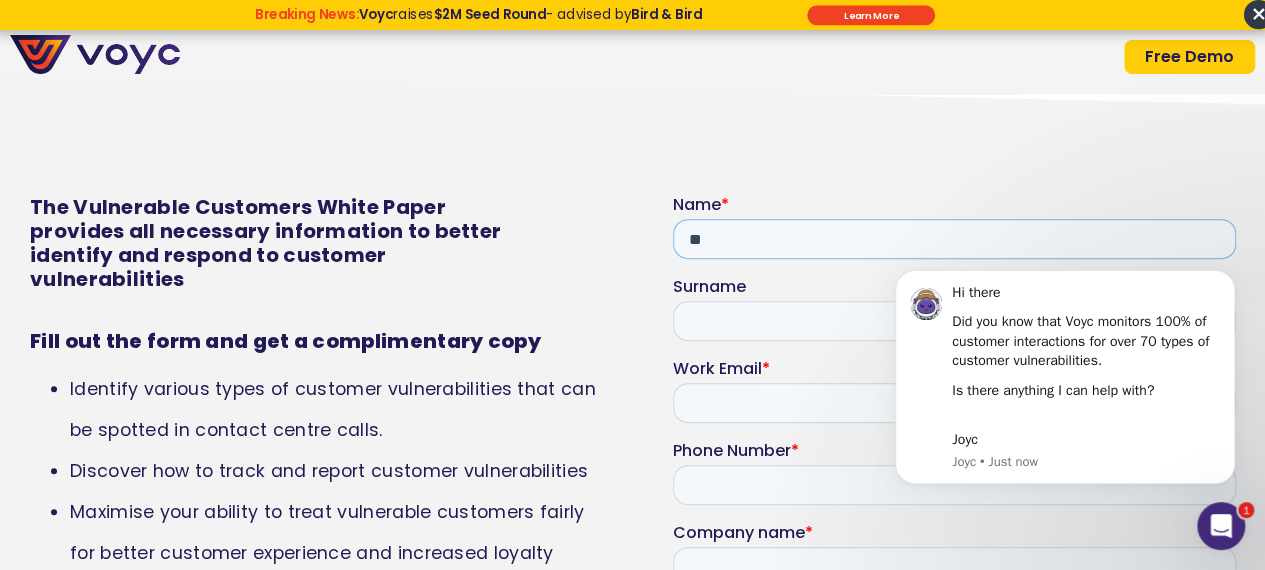 click on "**" at bounding box center [953, 239] 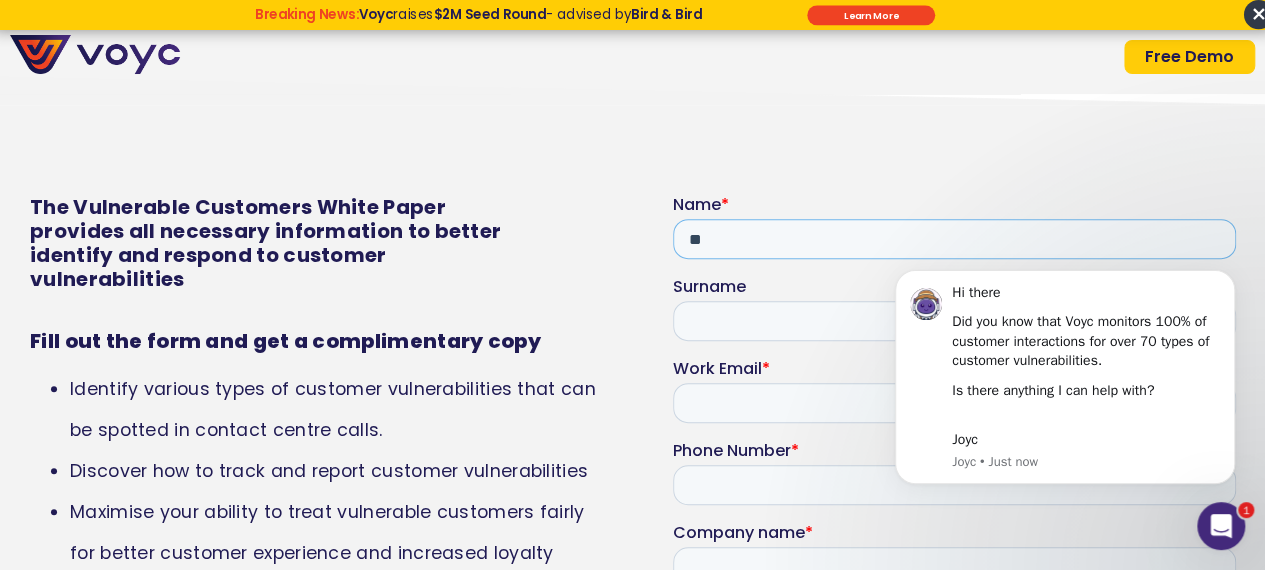 type on "********" 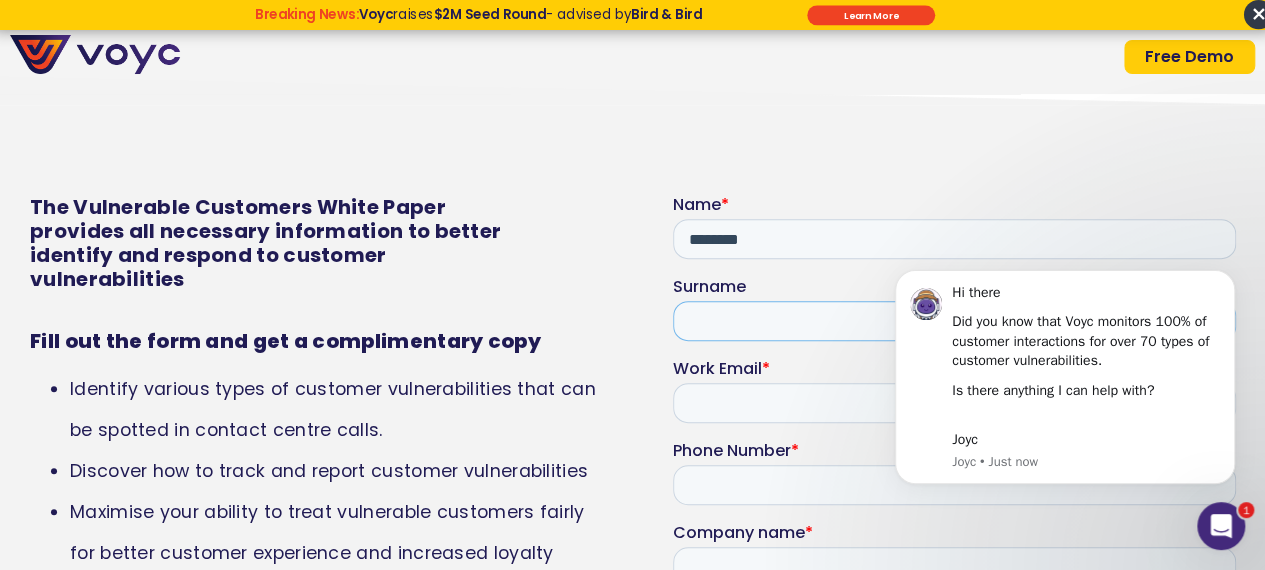 click on "Surname" at bounding box center [953, 321] 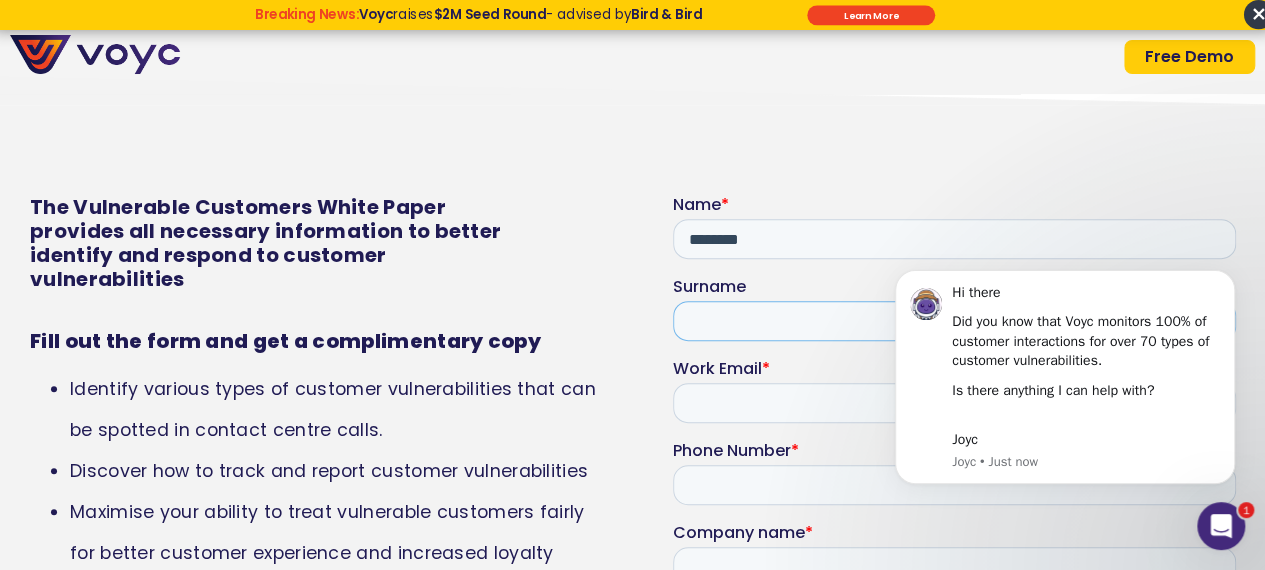 type on "*******" 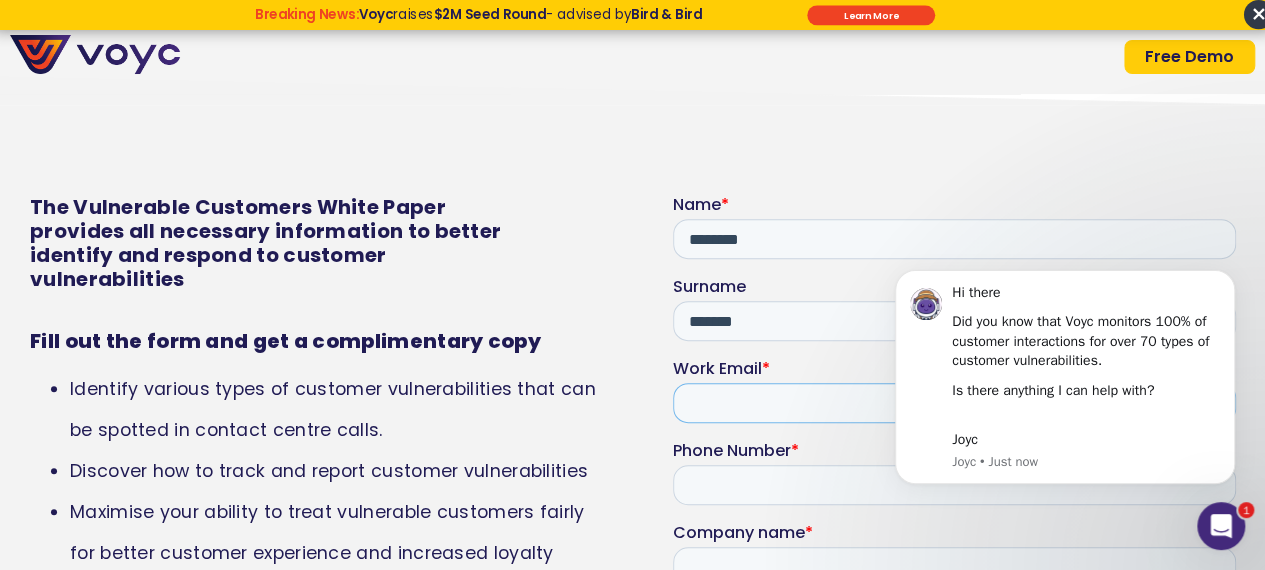 click on "Work Email *" at bounding box center [953, 403] 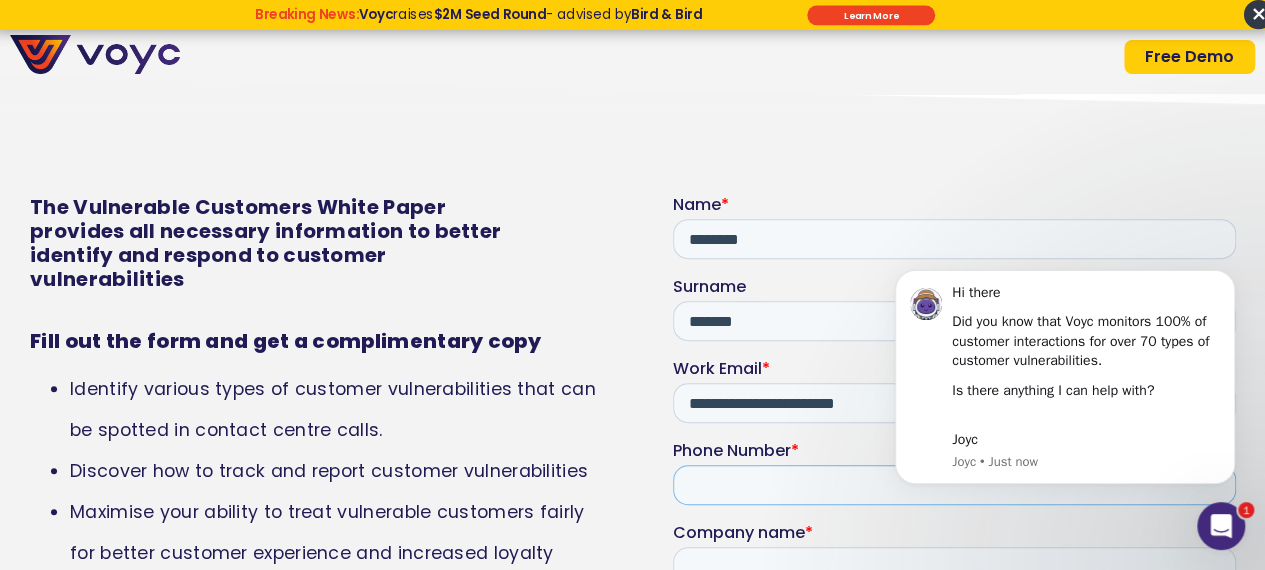 click on "Phone Number *" at bounding box center (953, 485) 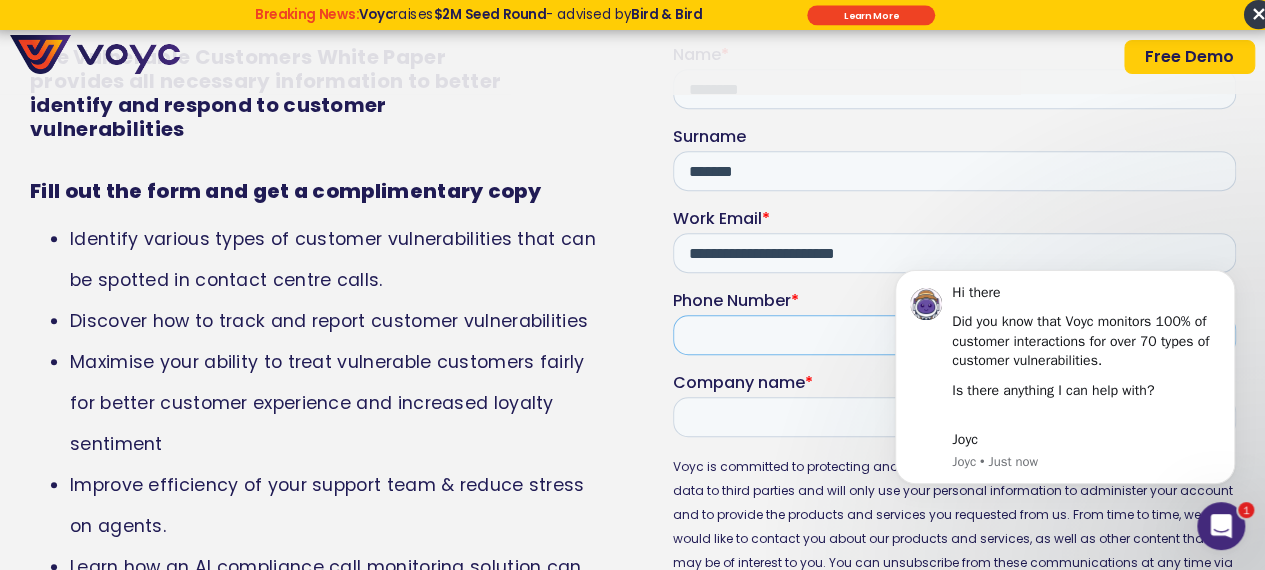 scroll, scrollTop: 8167, scrollLeft: 0, axis: vertical 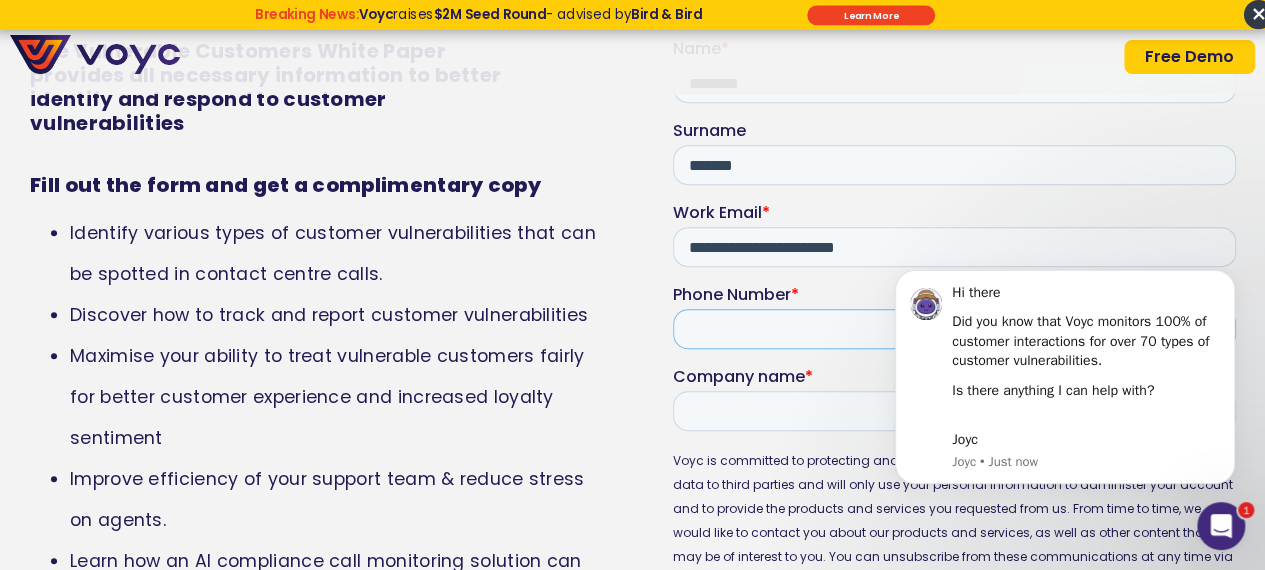 type on "**********" 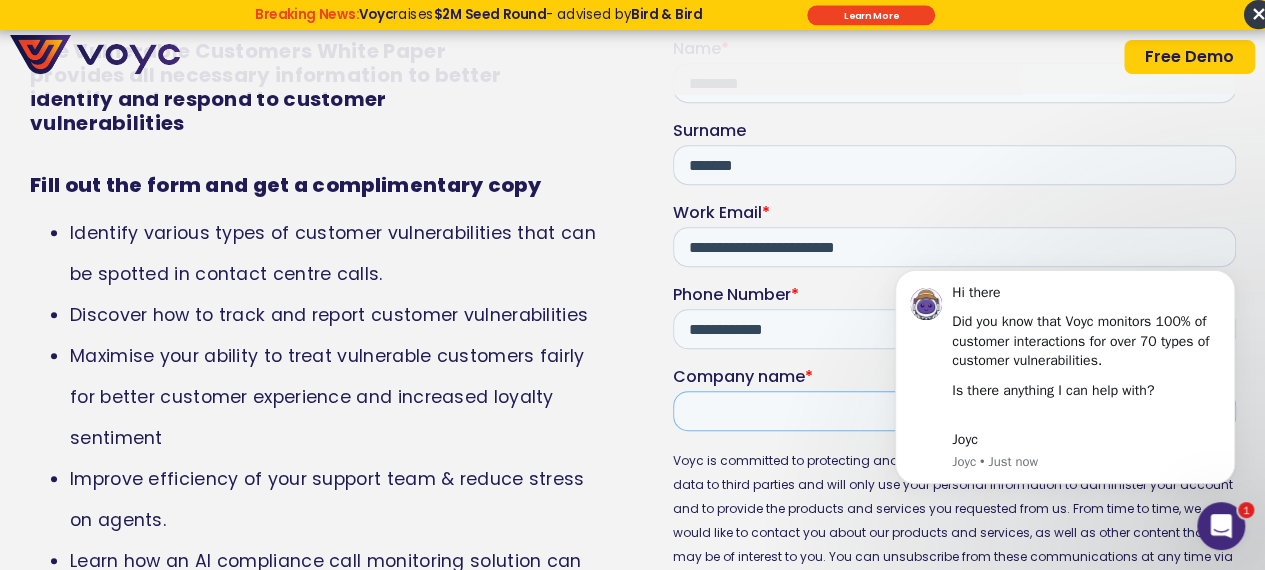 click on "Company name *" at bounding box center [953, 411] 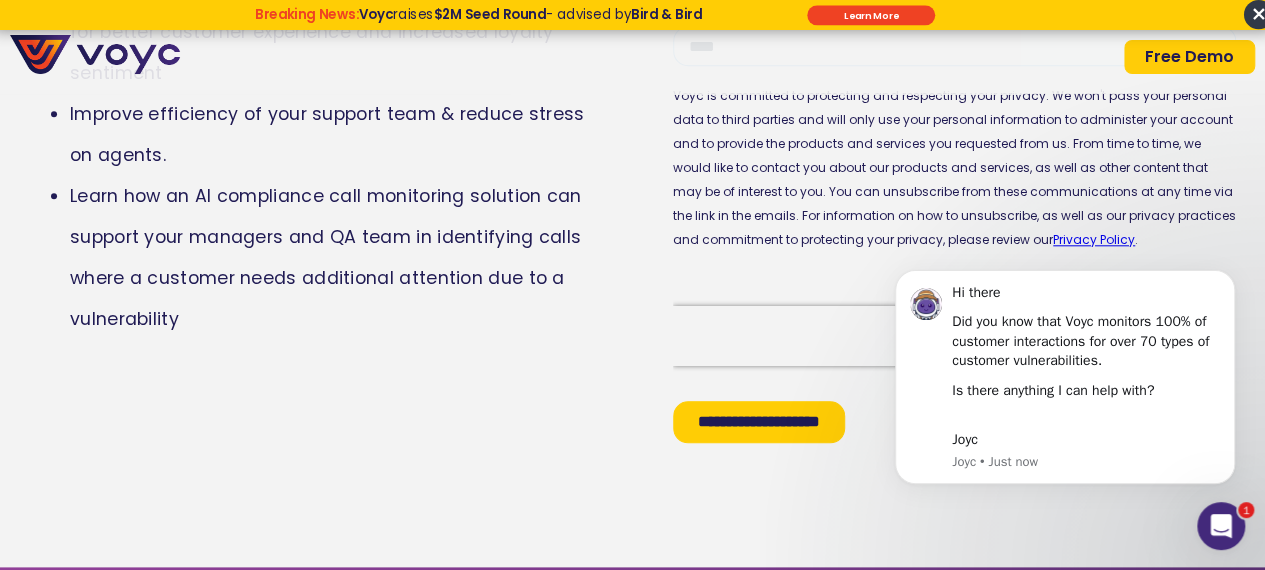 scroll, scrollTop: 8535, scrollLeft: 0, axis: vertical 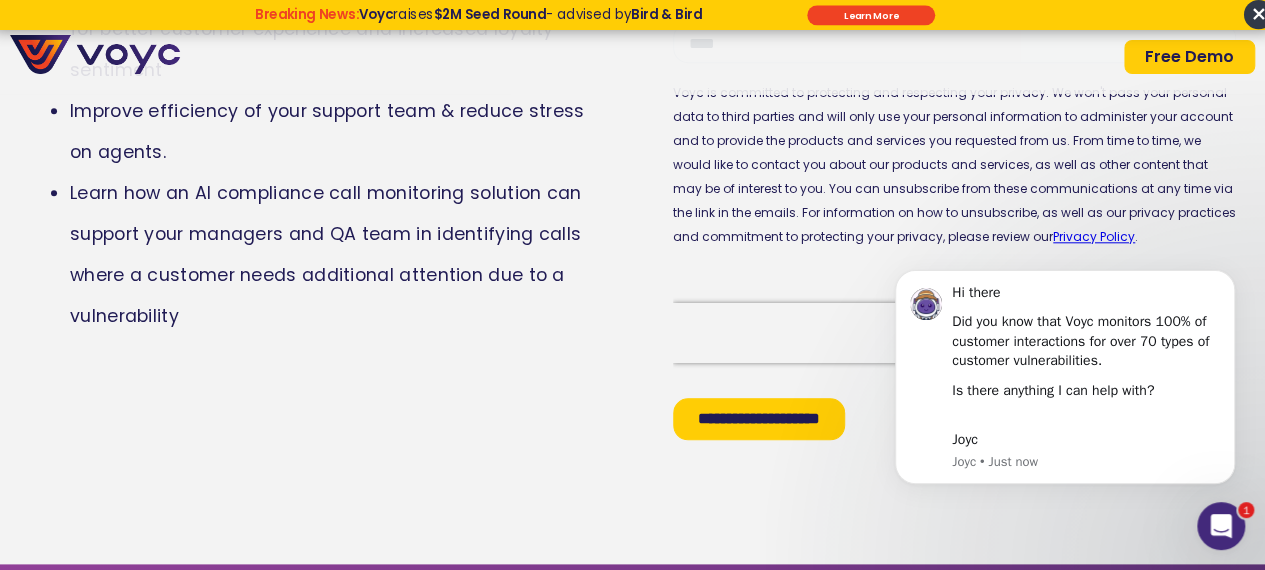 click on "**********" at bounding box center (758, 420) 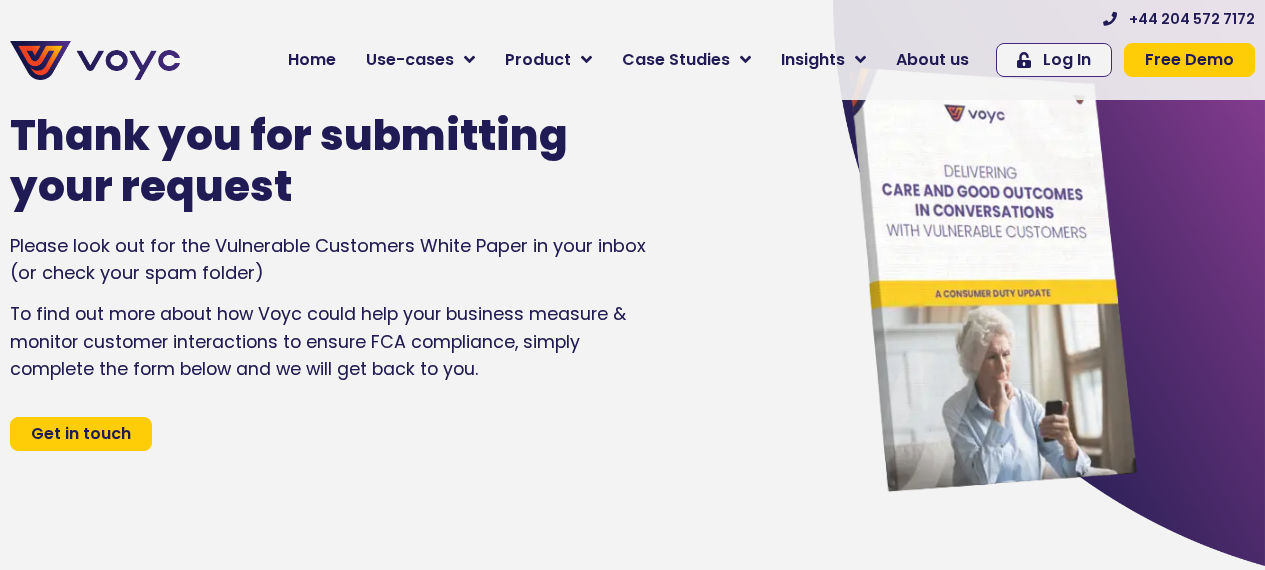 scroll, scrollTop: 0, scrollLeft: 0, axis: both 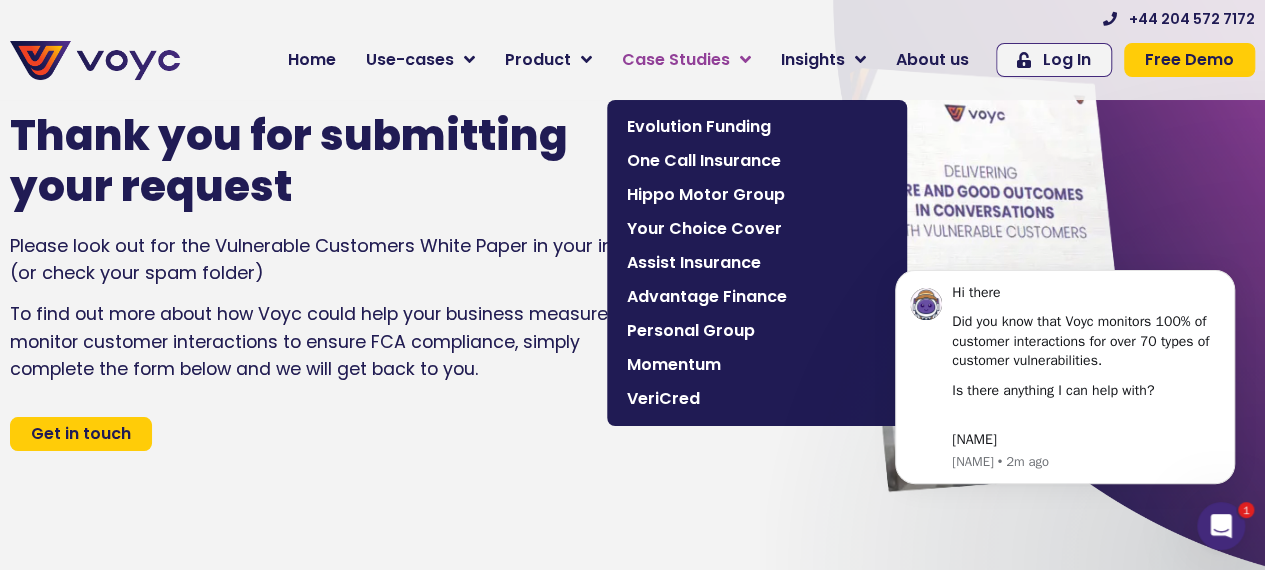 click on "Case Studies" at bounding box center [676, 60] 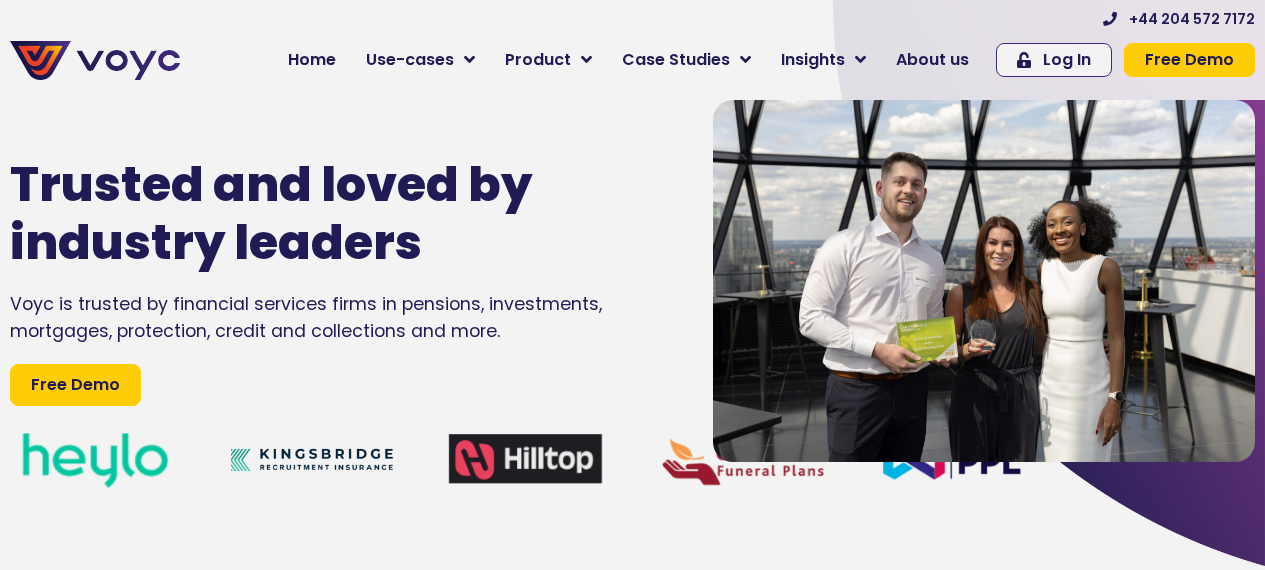 scroll, scrollTop: 0, scrollLeft: 0, axis: both 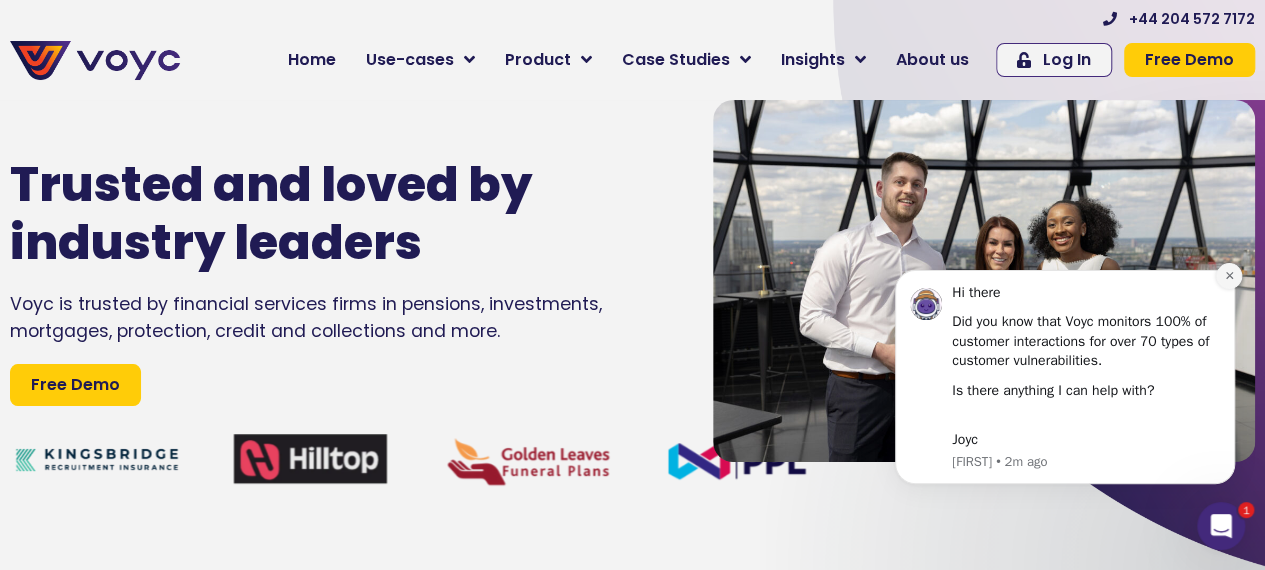 click at bounding box center [1229, 276] 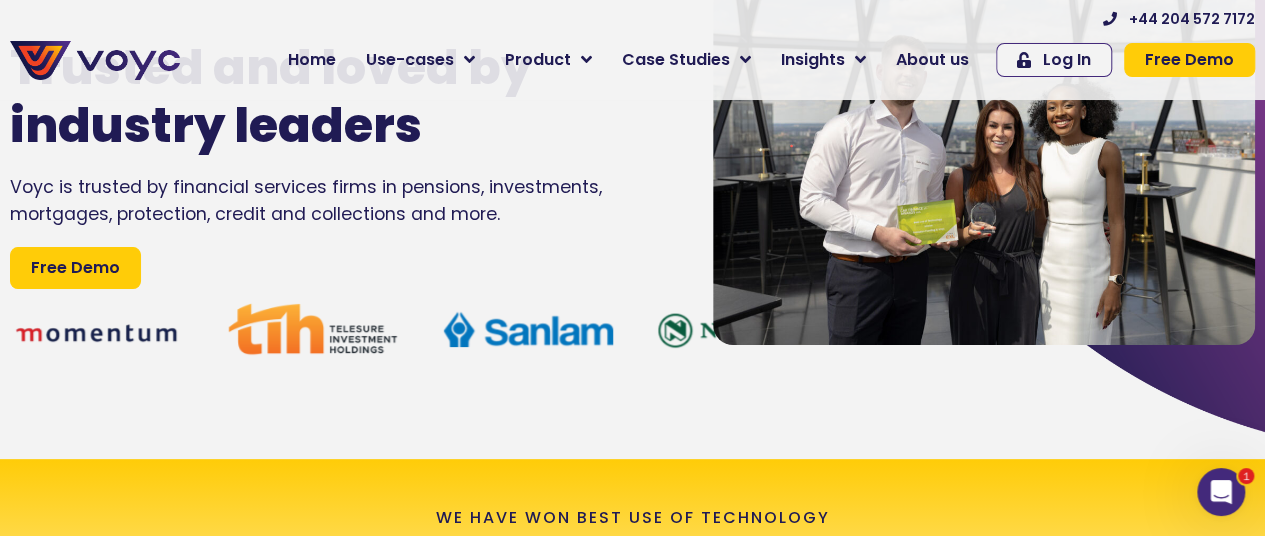 scroll, scrollTop: 0, scrollLeft: 0, axis: both 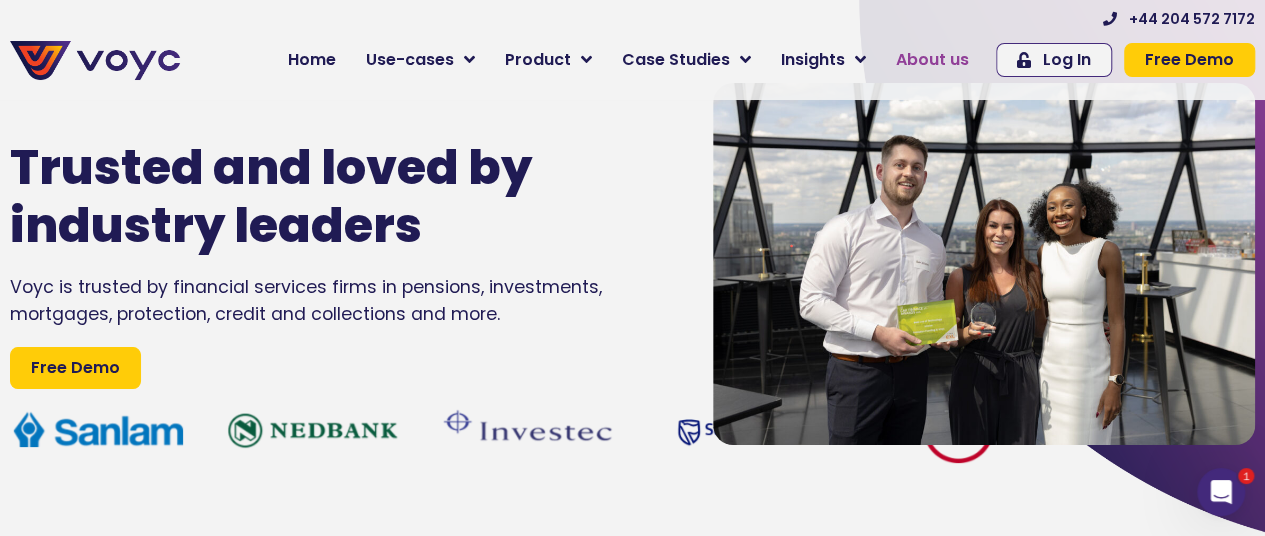 click on "About us" at bounding box center [932, 60] 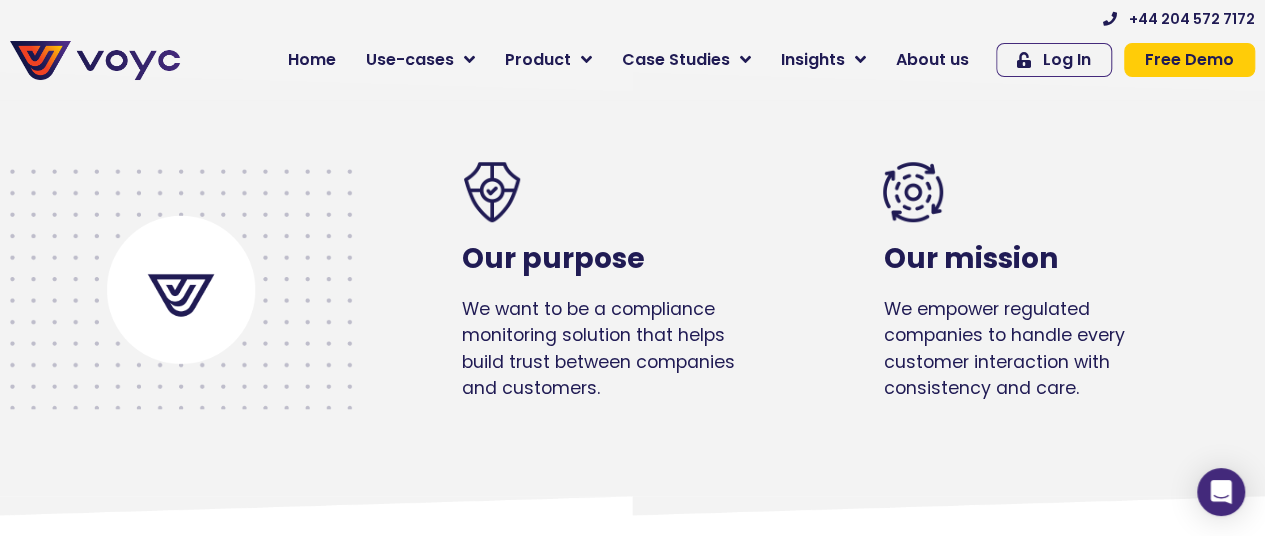 scroll, scrollTop: 300, scrollLeft: 0, axis: vertical 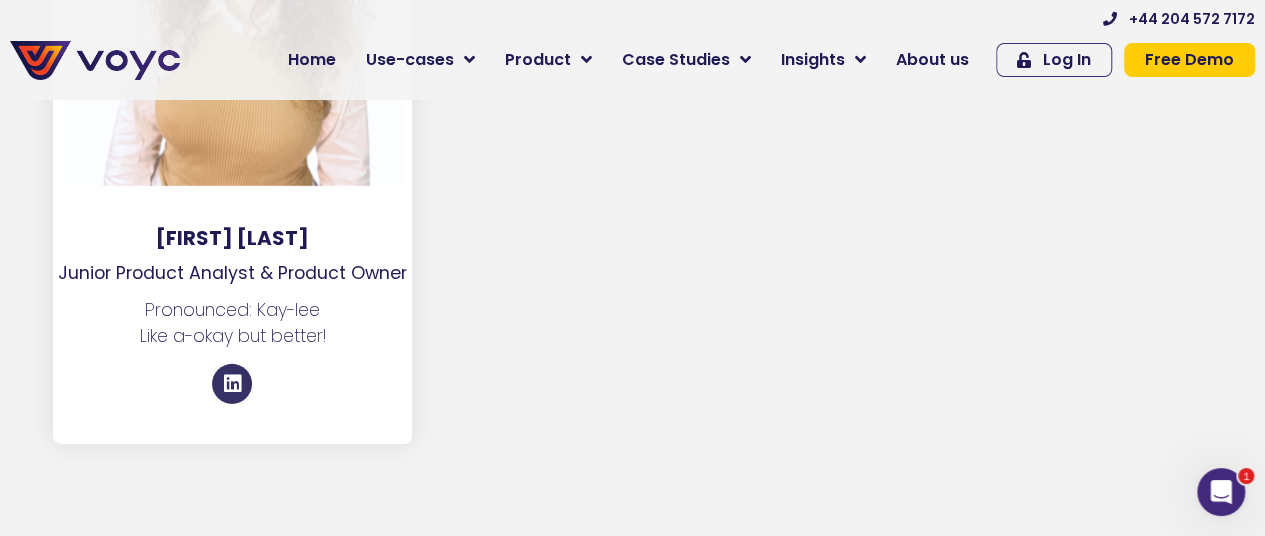 click on "Linkedin" at bounding box center [232, 384] 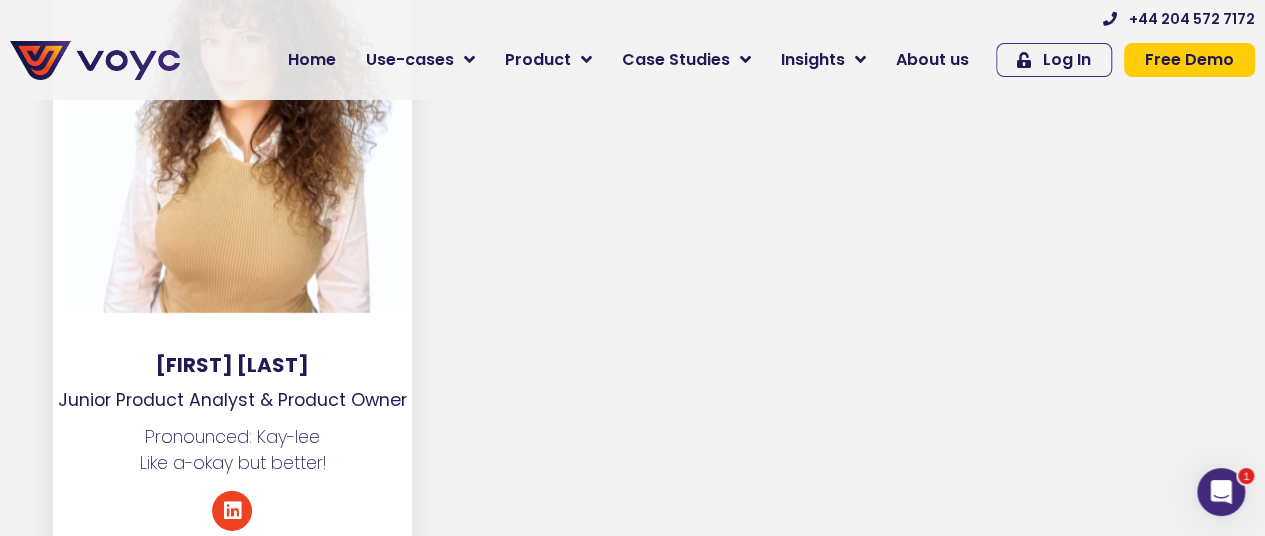 scroll, scrollTop: 10220, scrollLeft: 0, axis: vertical 